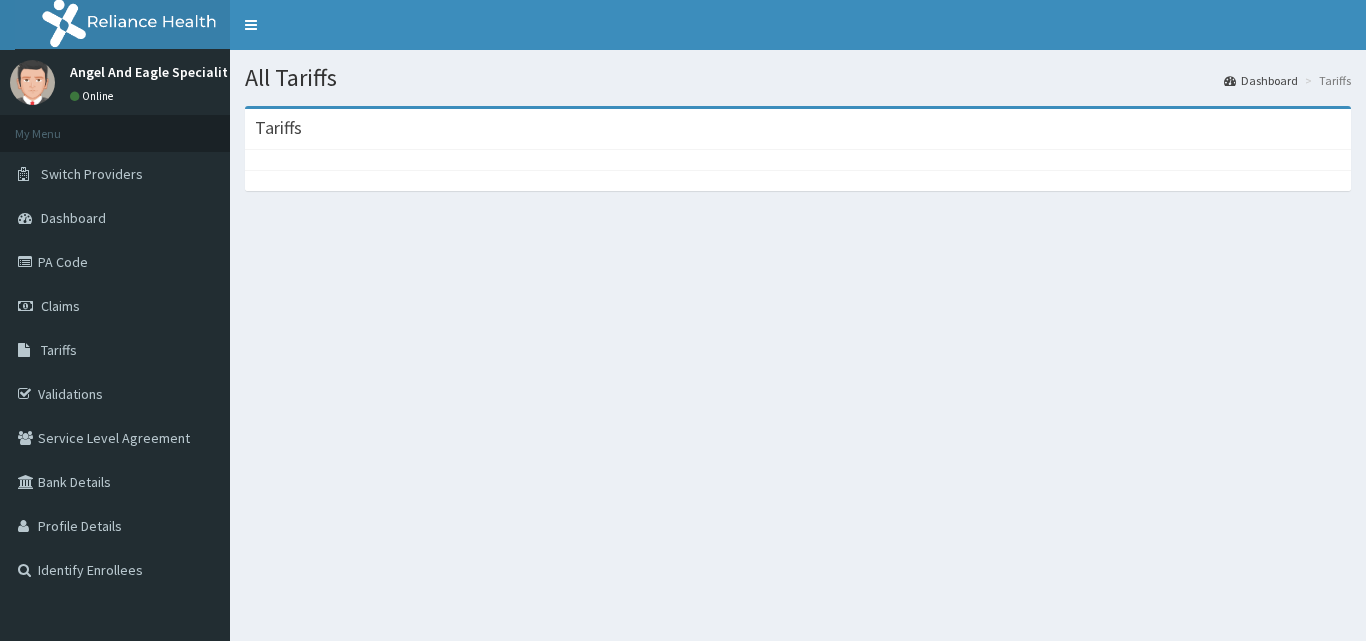 scroll, scrollTop: 0, scrollLeft: 0, axis: both 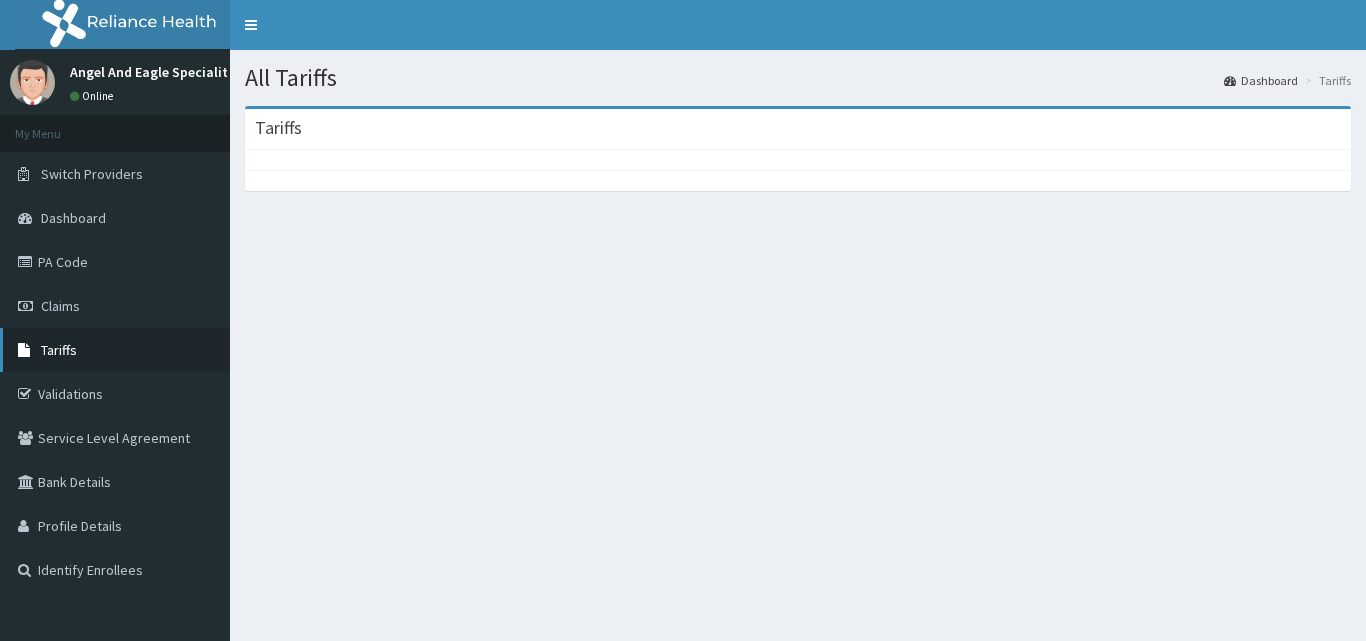 click on "Tariffs" at bounding box center [59, 350] 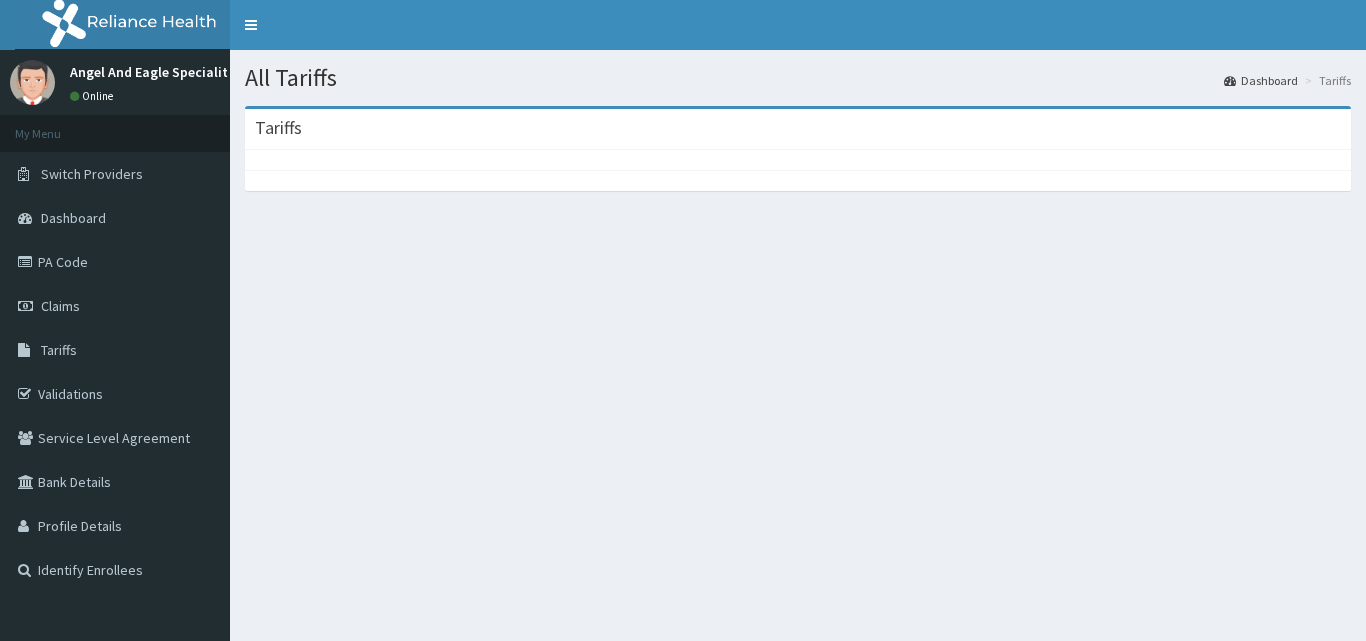 scroll, scrollTop: 0, scrollLeft: 0, axis: both 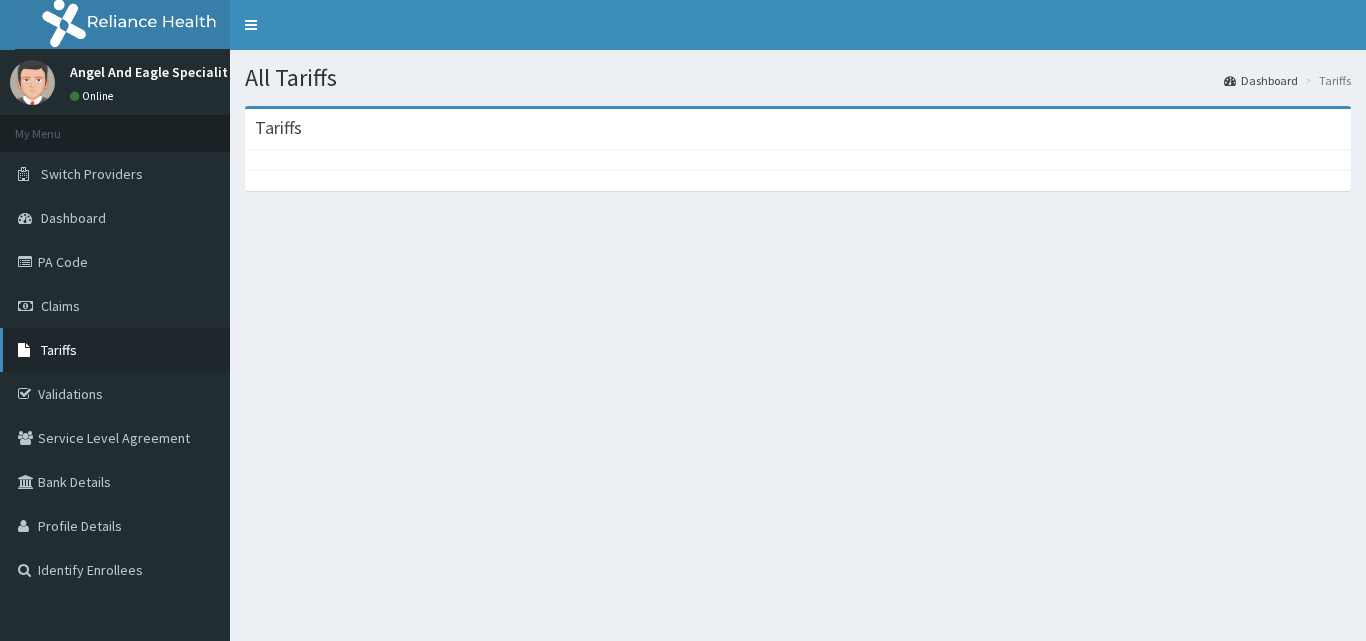 click on "Tariffs" at bounding box center [59, 350] 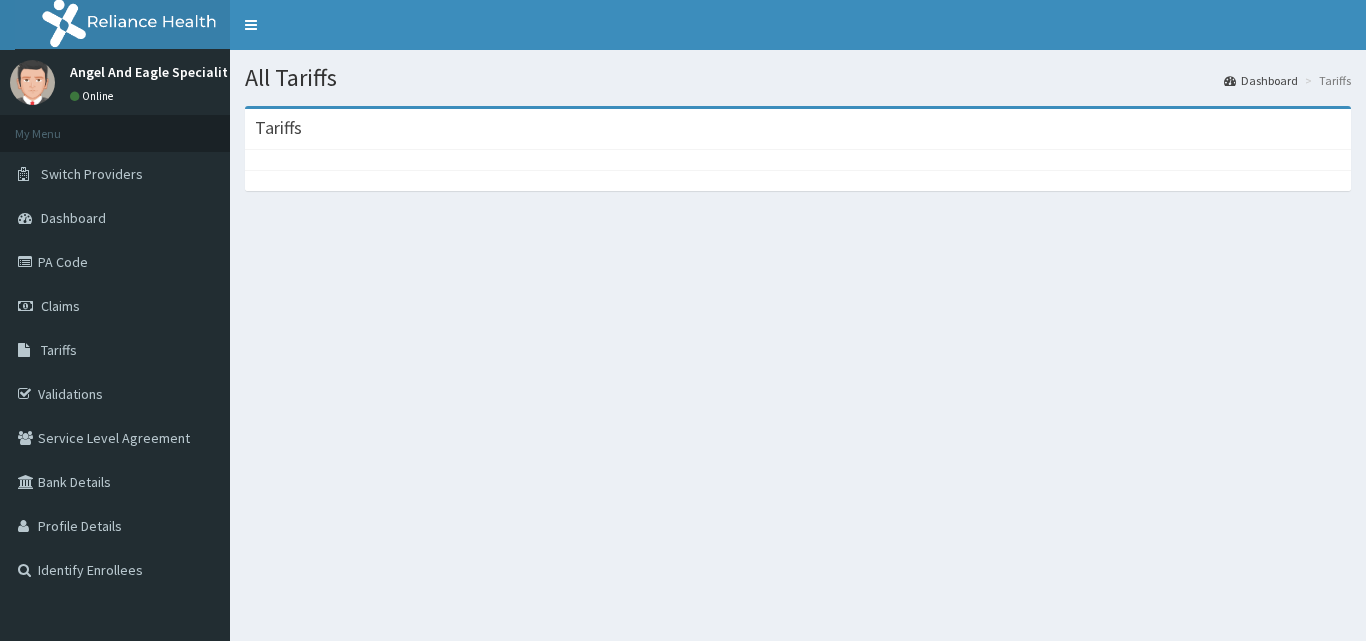 scroll, scrollTop: 0, scrollLeft: 0, axis: both 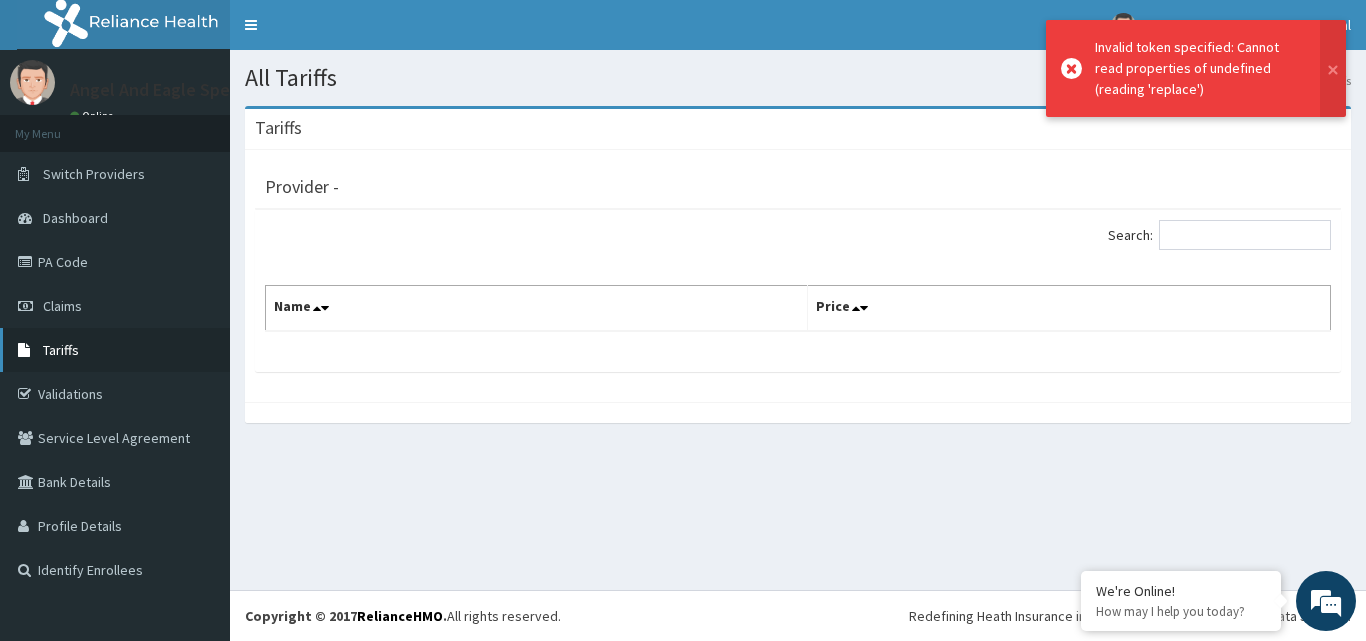 click on "Tariffs" at bounding box center (61, 350) 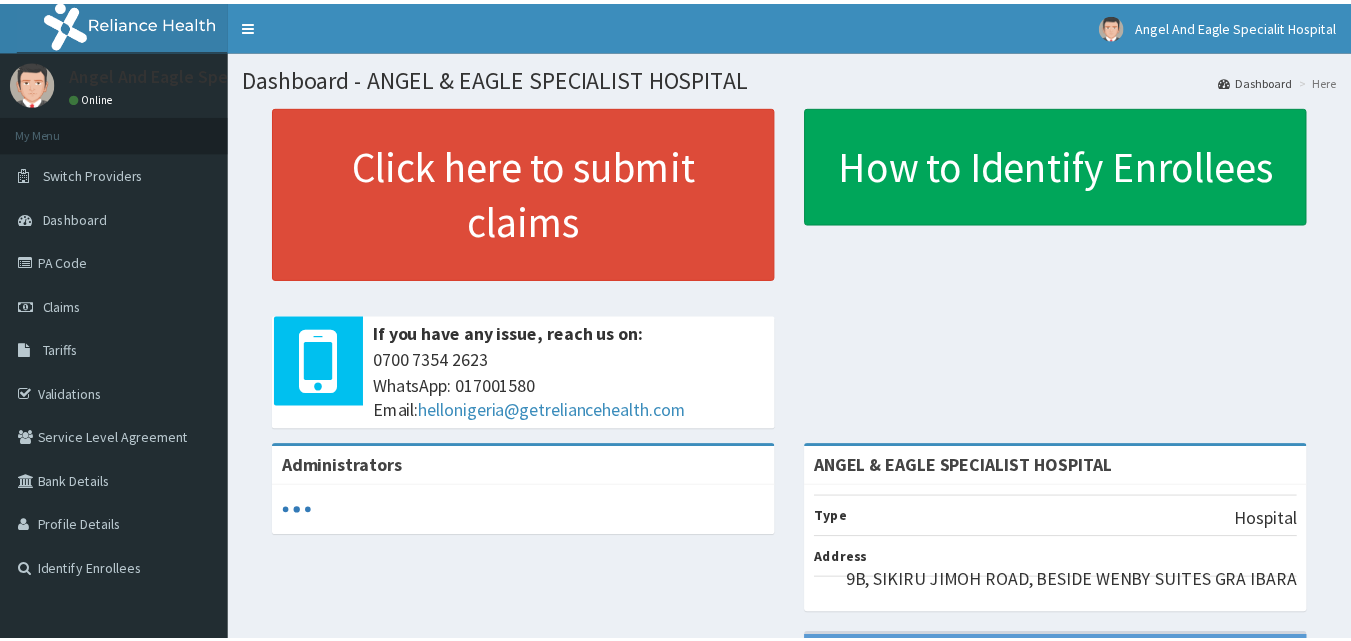 scroll, scrollTop: 0, scrollLeft: 0, axis: both 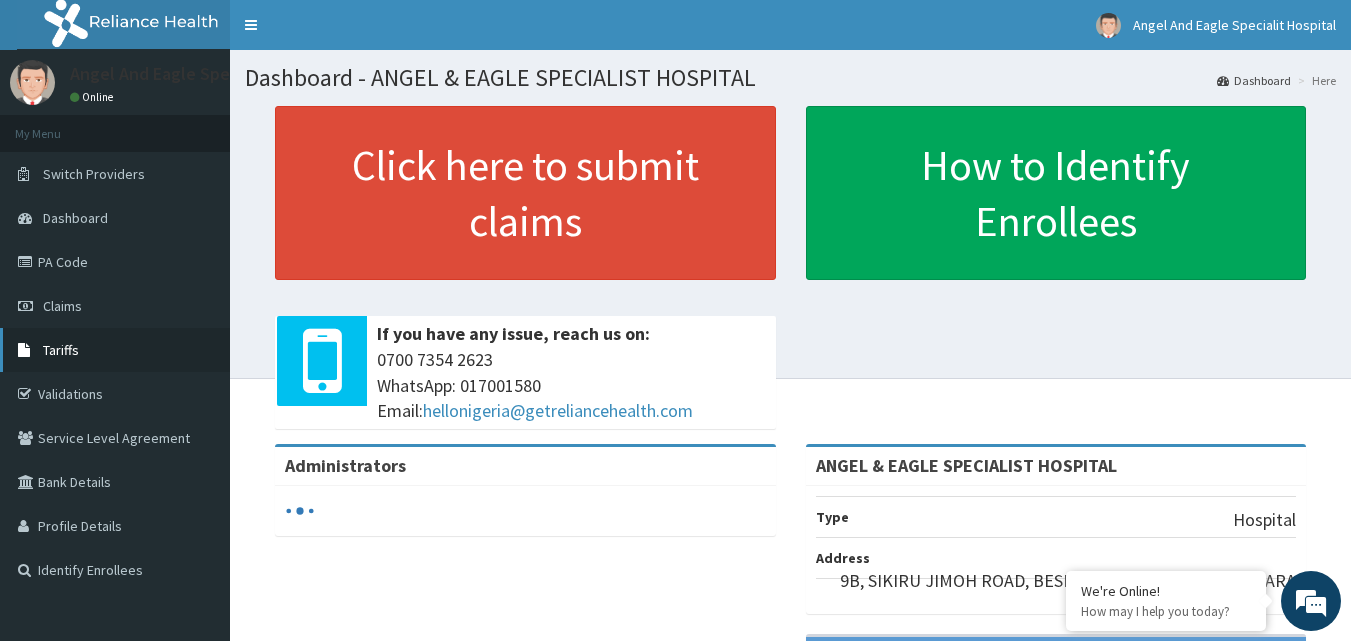 click on "Tariffs" at bounding box center [61, 350] 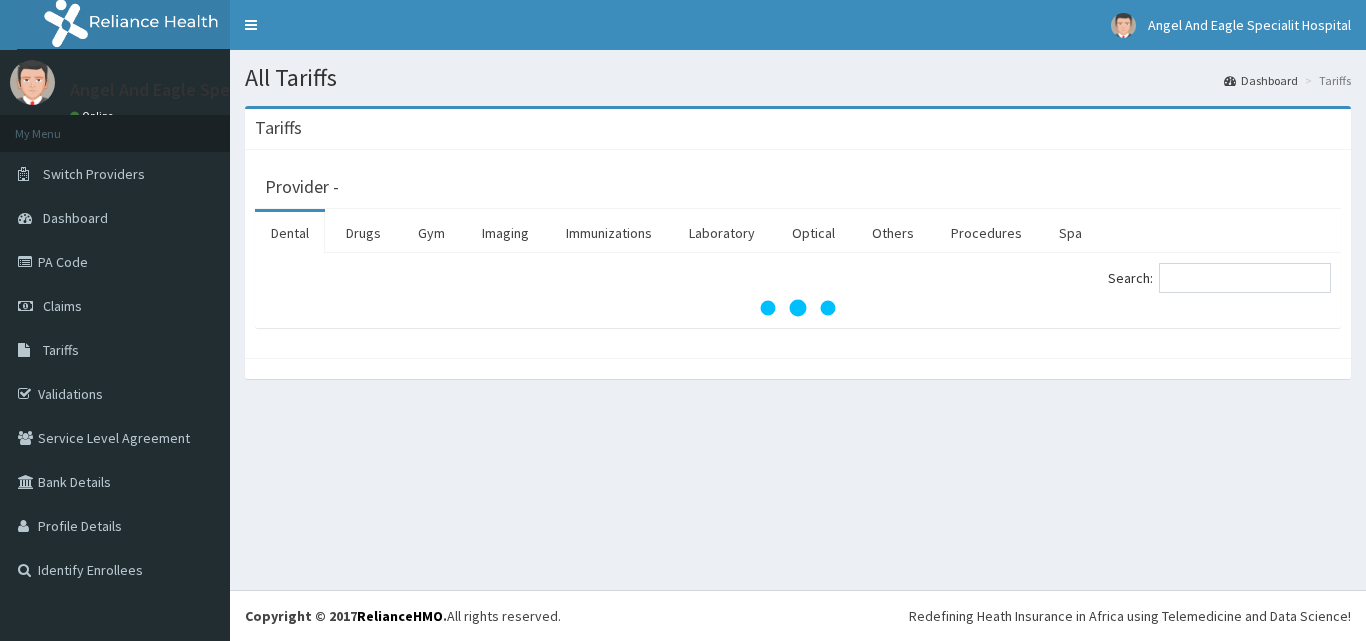 scroll, scrollTop: 0, scrollLeft: 0, axis: both 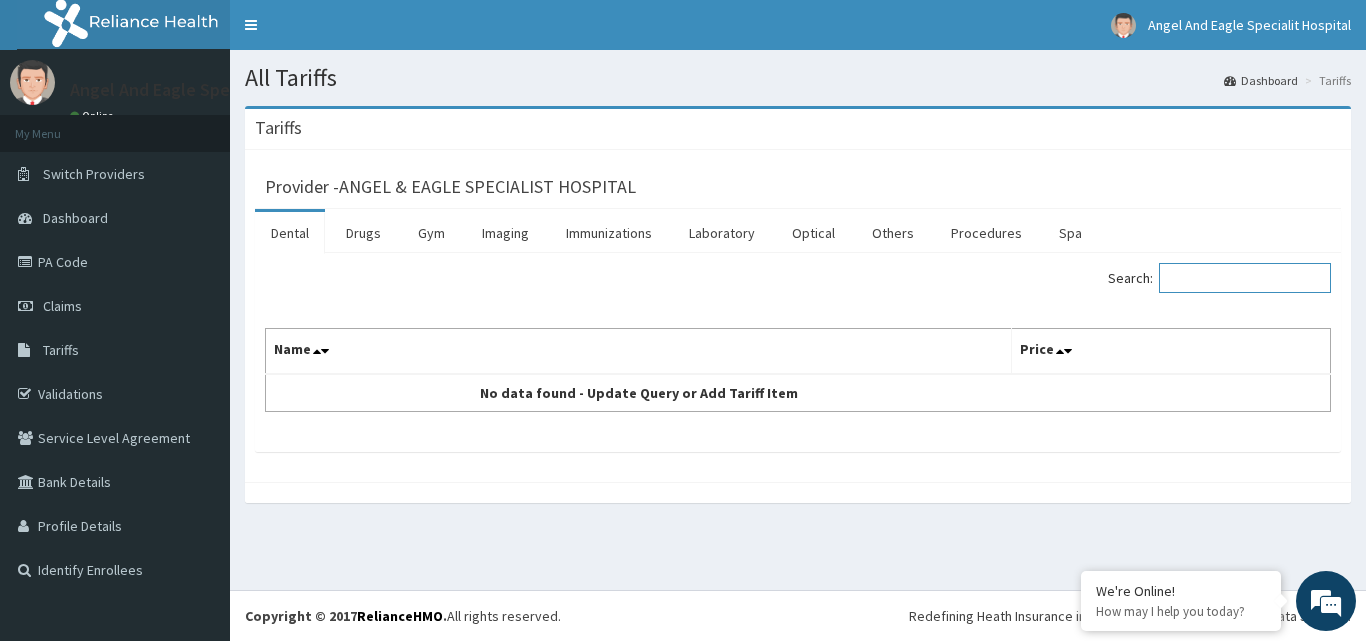 click on "Search:" at bounding box center (1245, 278) 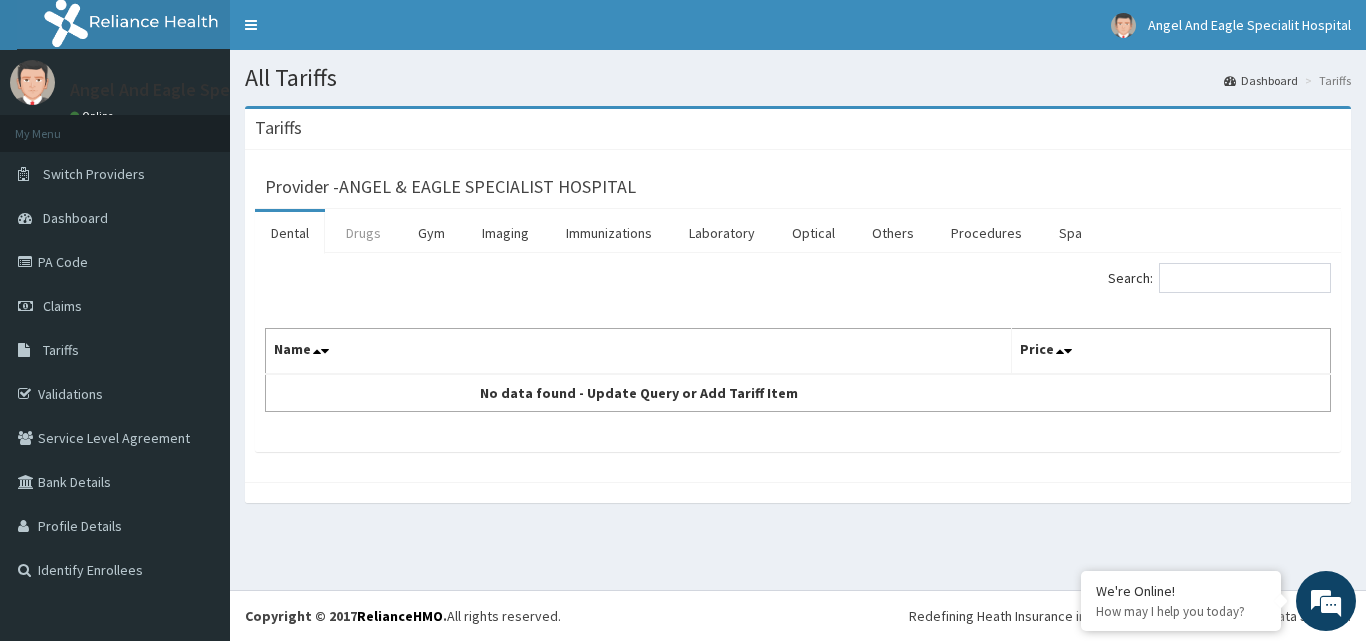 click on "Drugs" at bounding box center [363, 233] 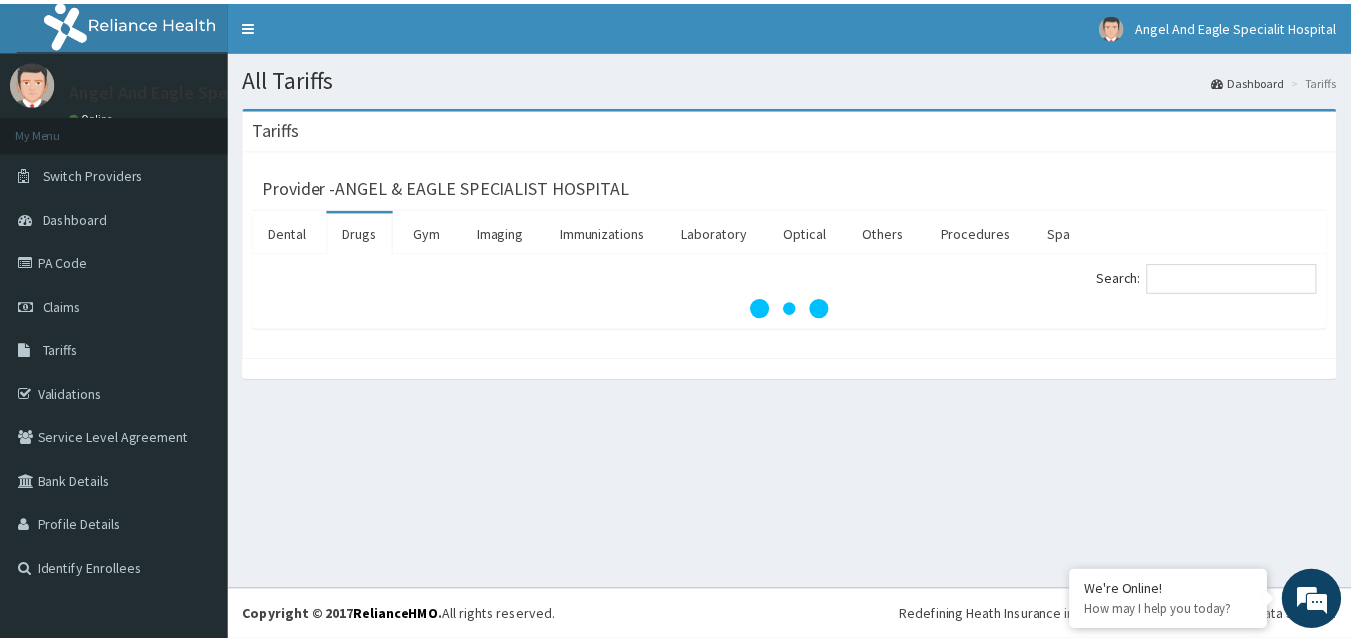 scroll, scrollTop: 0, scrollLeft: 0, axis: both 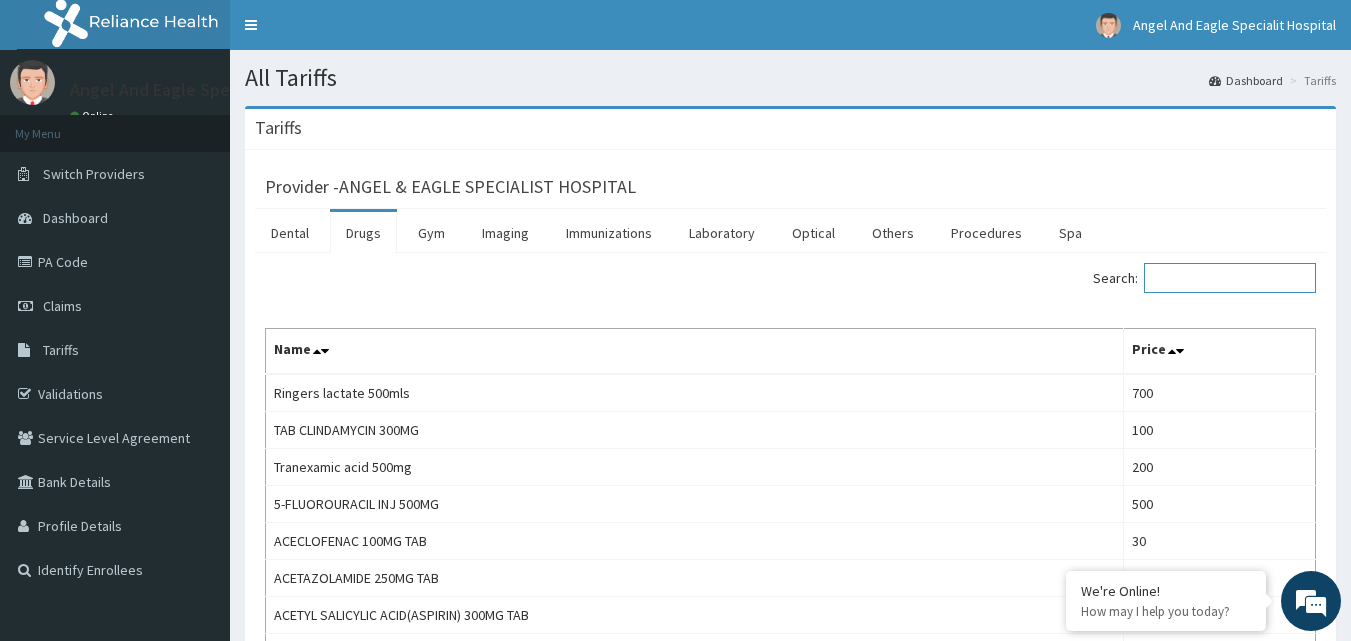 click on "Search:" at bounding box center [1230, 278] 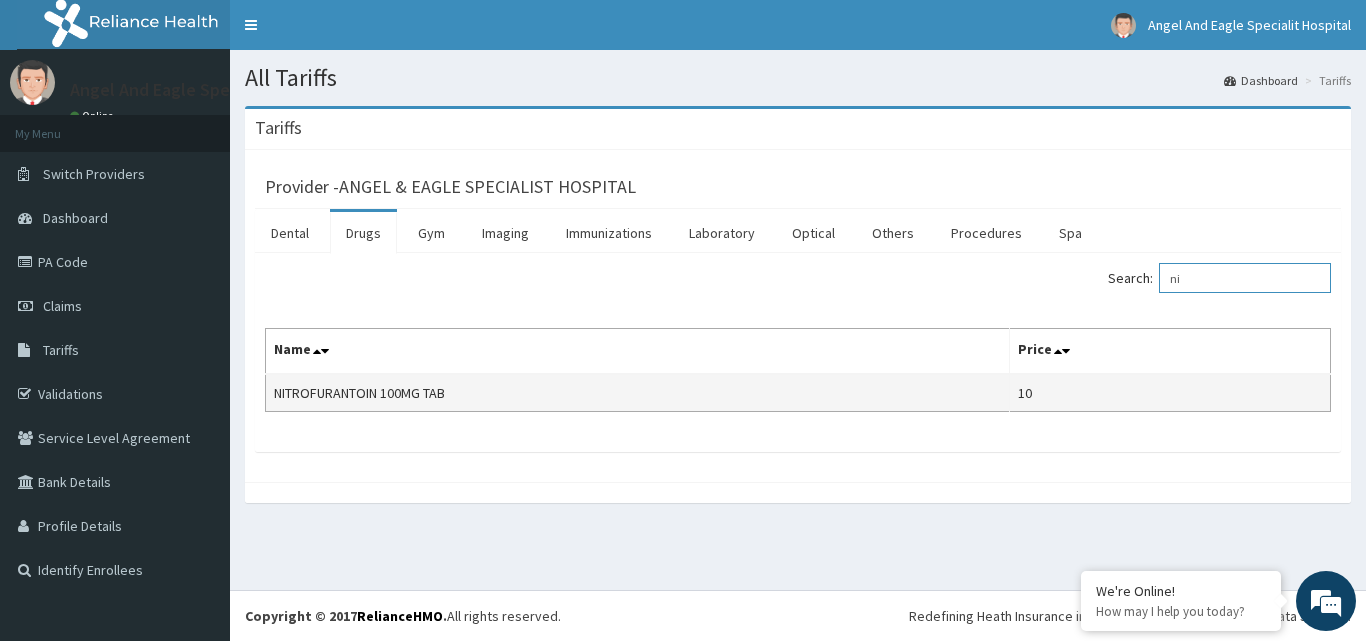 type on "n" 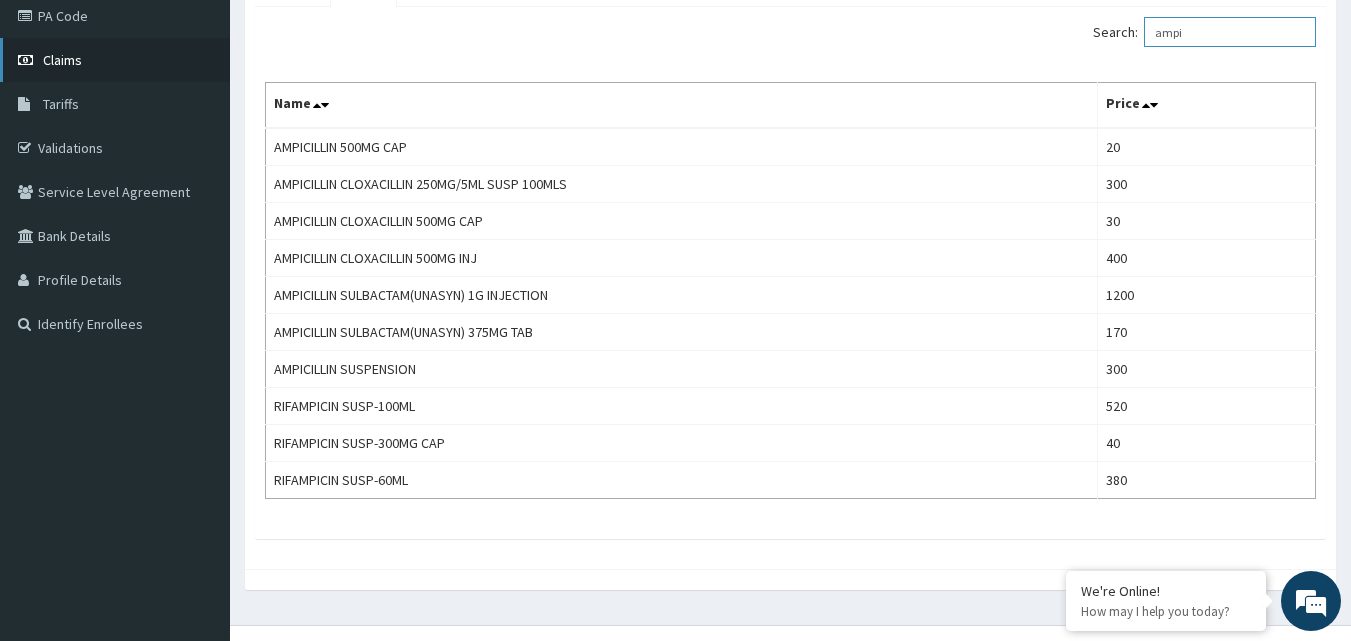 scroll, scrollTop: 245, scrollLeft: 0, axis: vertical 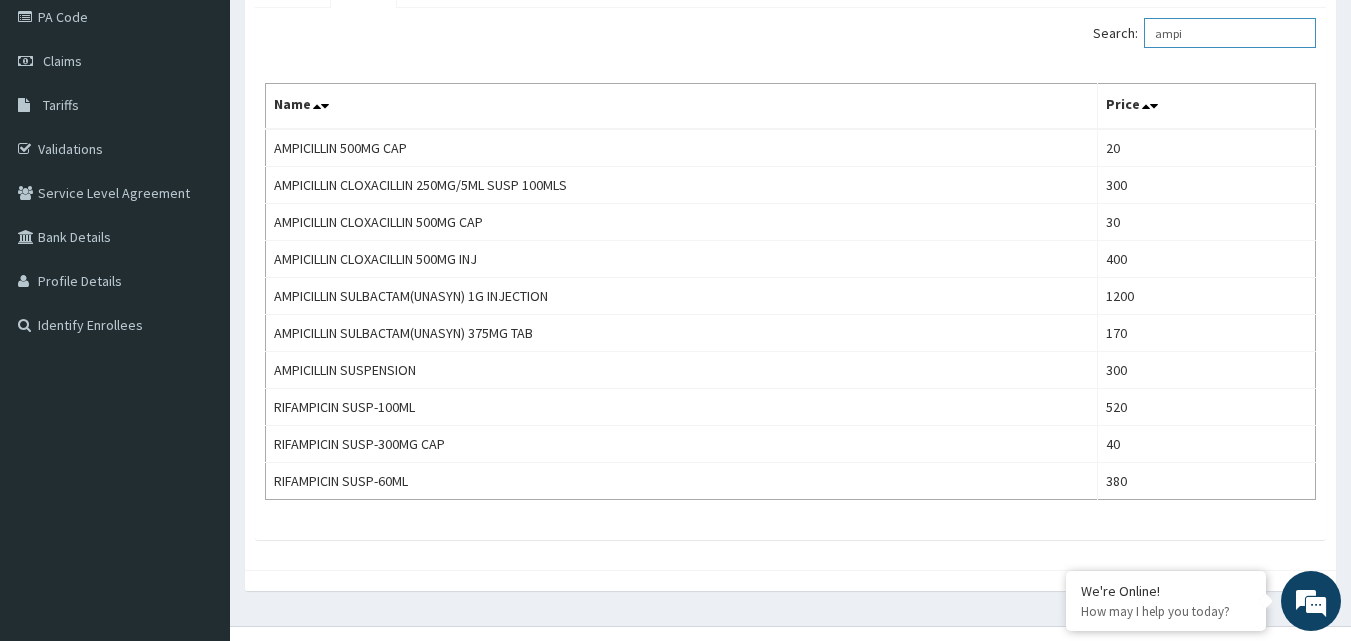 click on "ampi" at bounding box center [1230, 33] 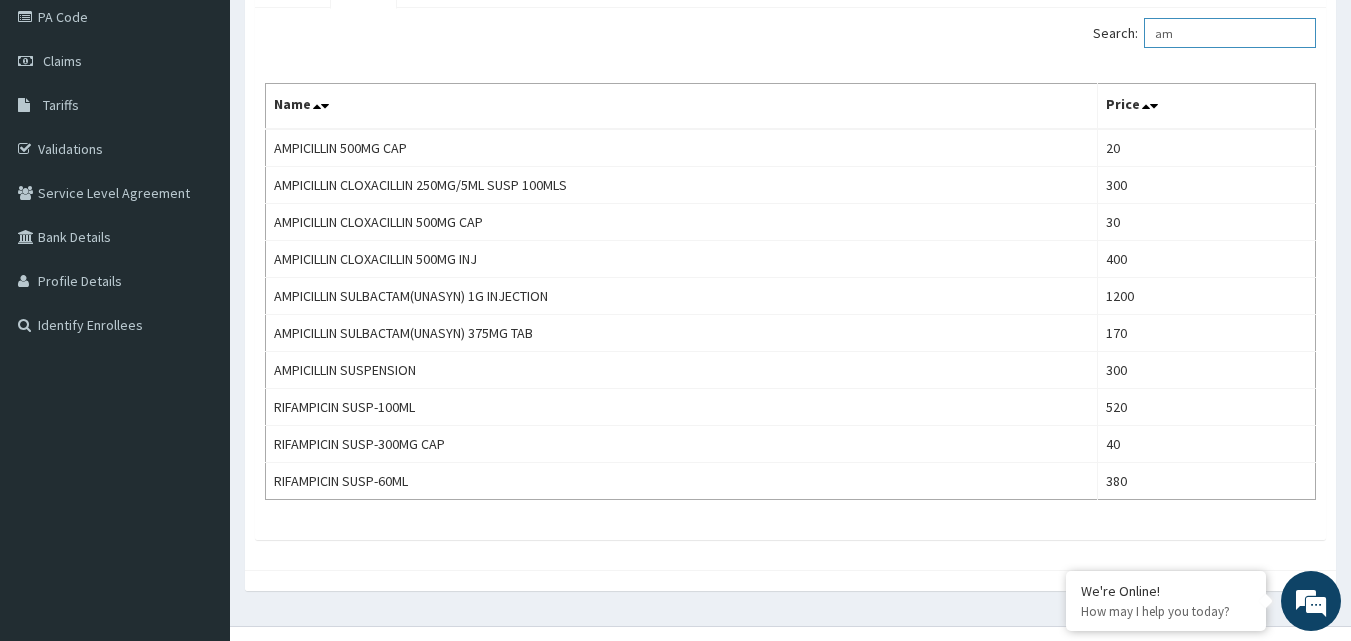 type on "a" 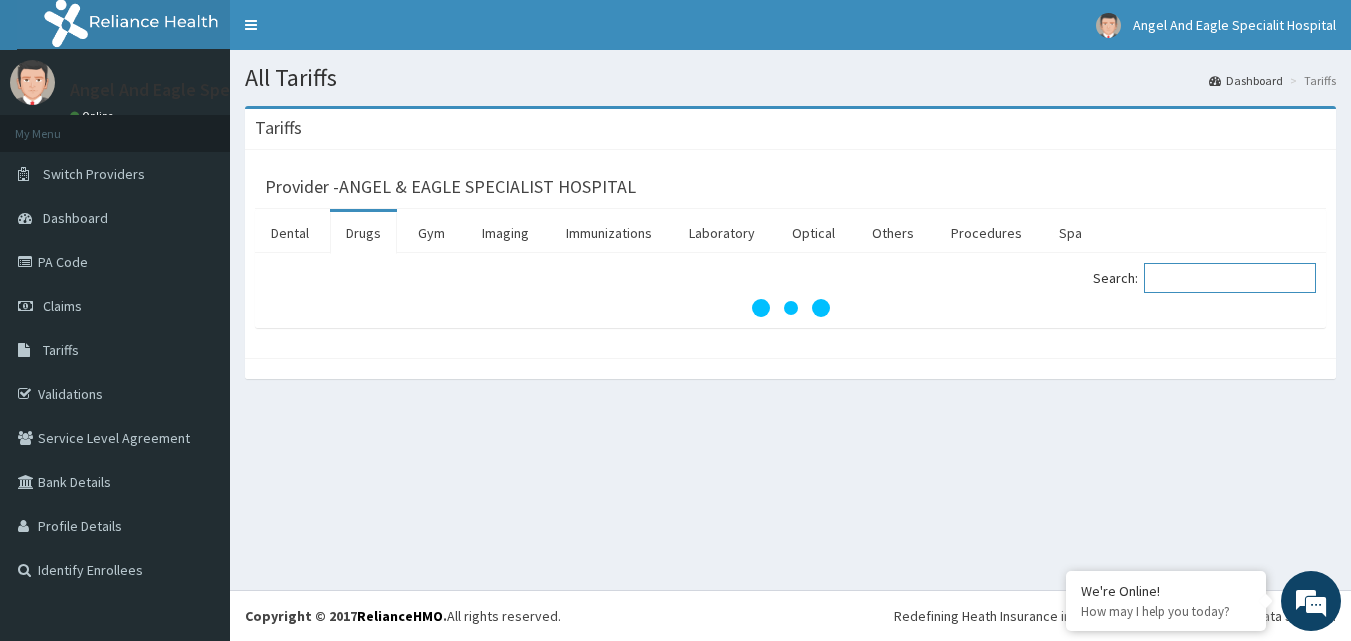 scroll, scrollTop: 0, scrollLeft: 0, axis: both 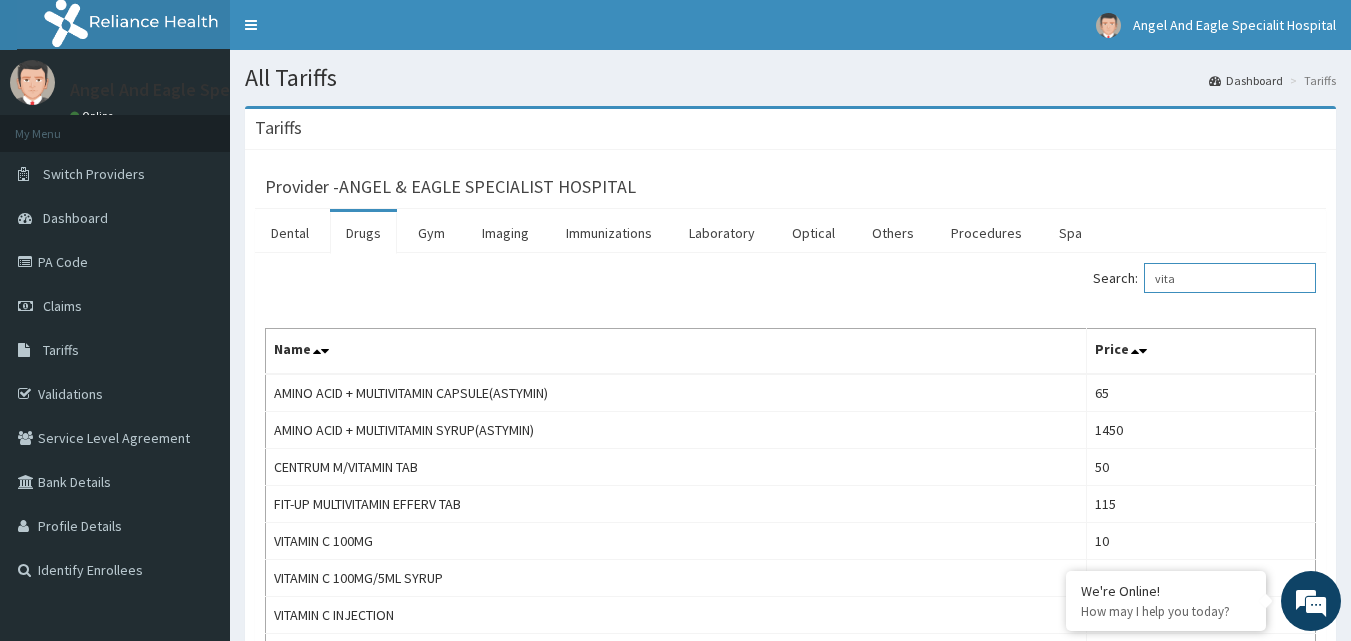 click on "vita" at bounding box center [1230, 278] 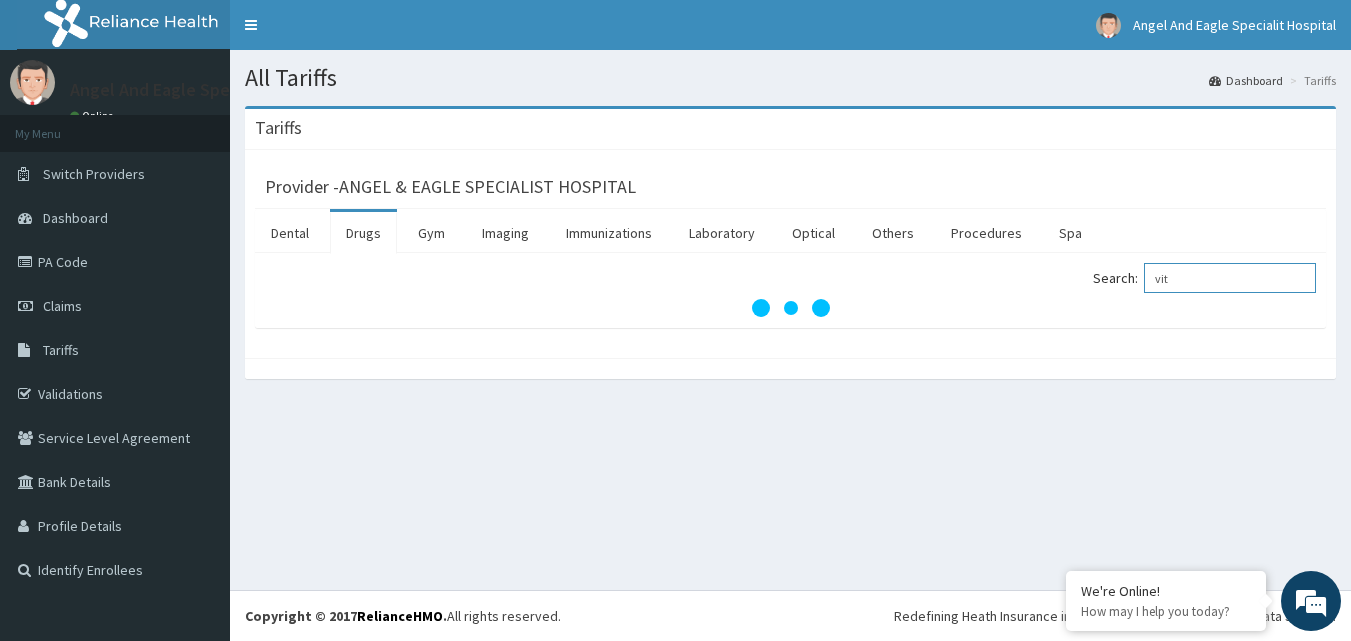 scroll, scrollTop: 0, scrollLeft: 0, axis: both 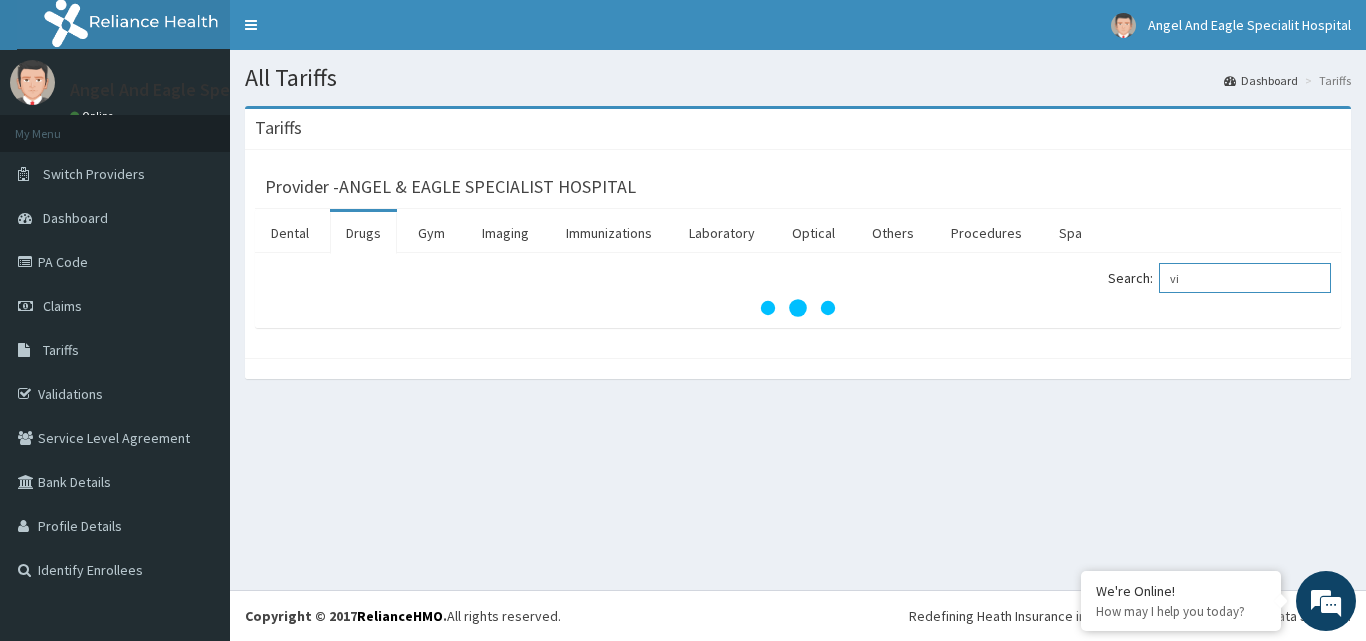 type on "v" 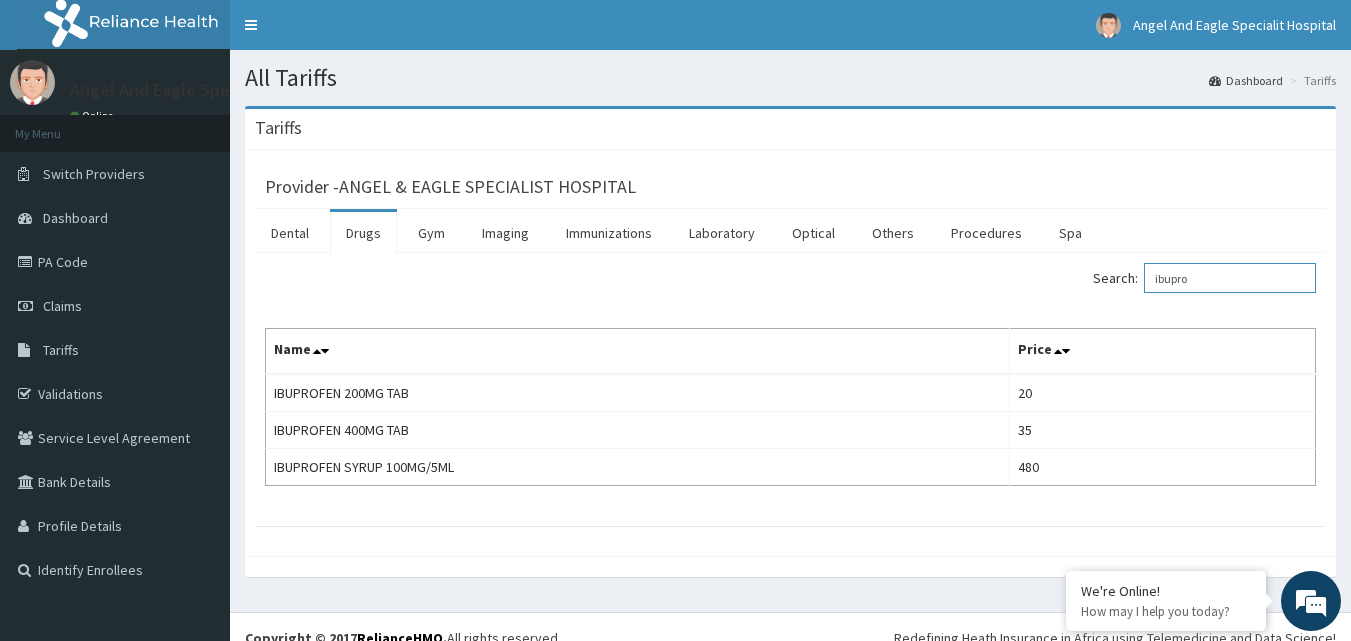 click on "ibupro" at bounding box center [1230, 278] 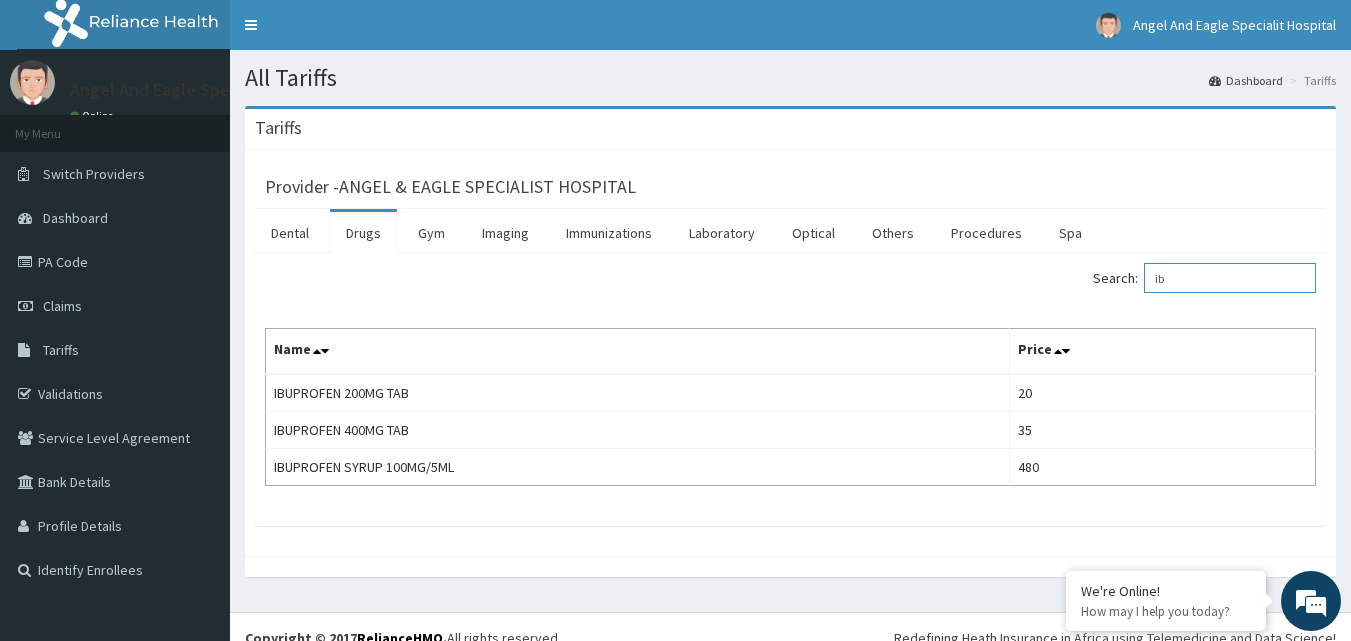 type on "i" 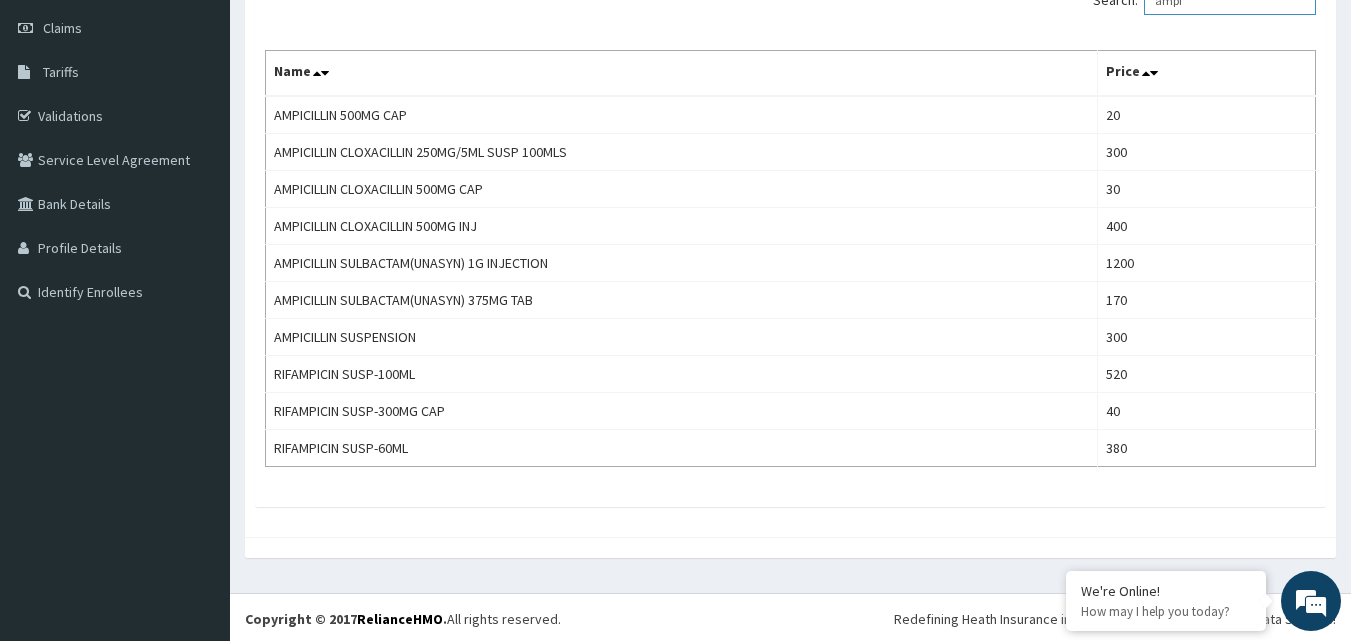 scroll, scrollTop: 281, scrollLeft: 0, axis: vertical 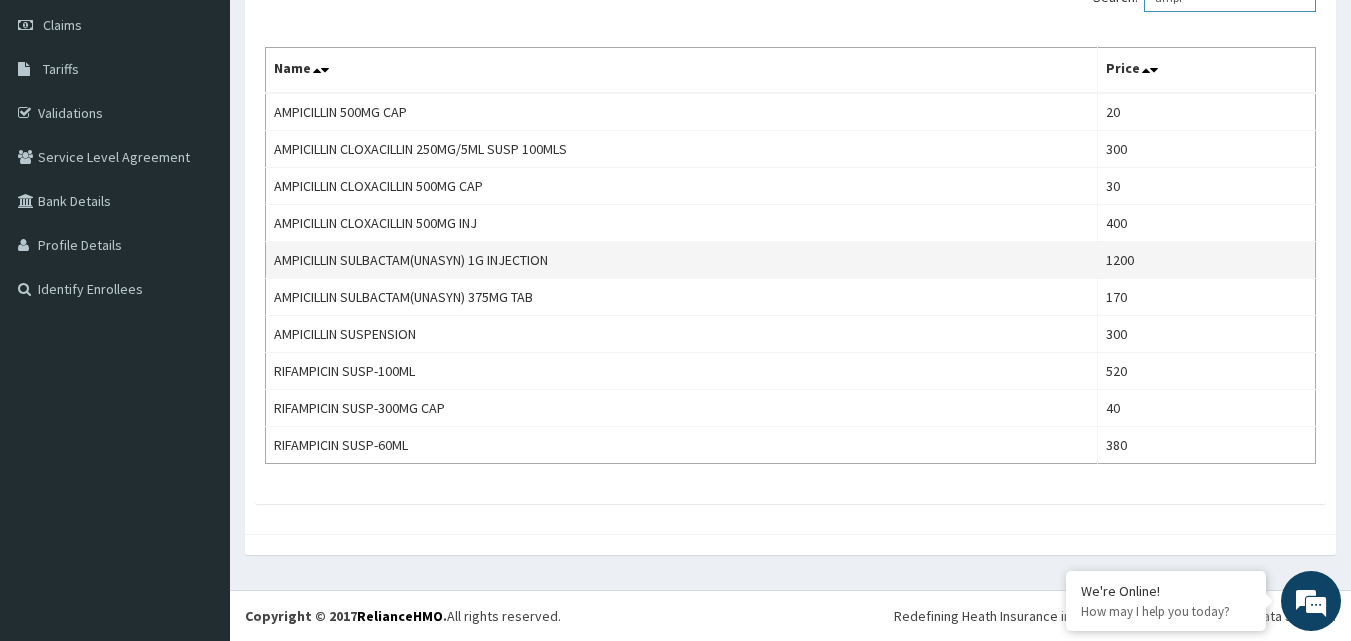 type on "ampi" 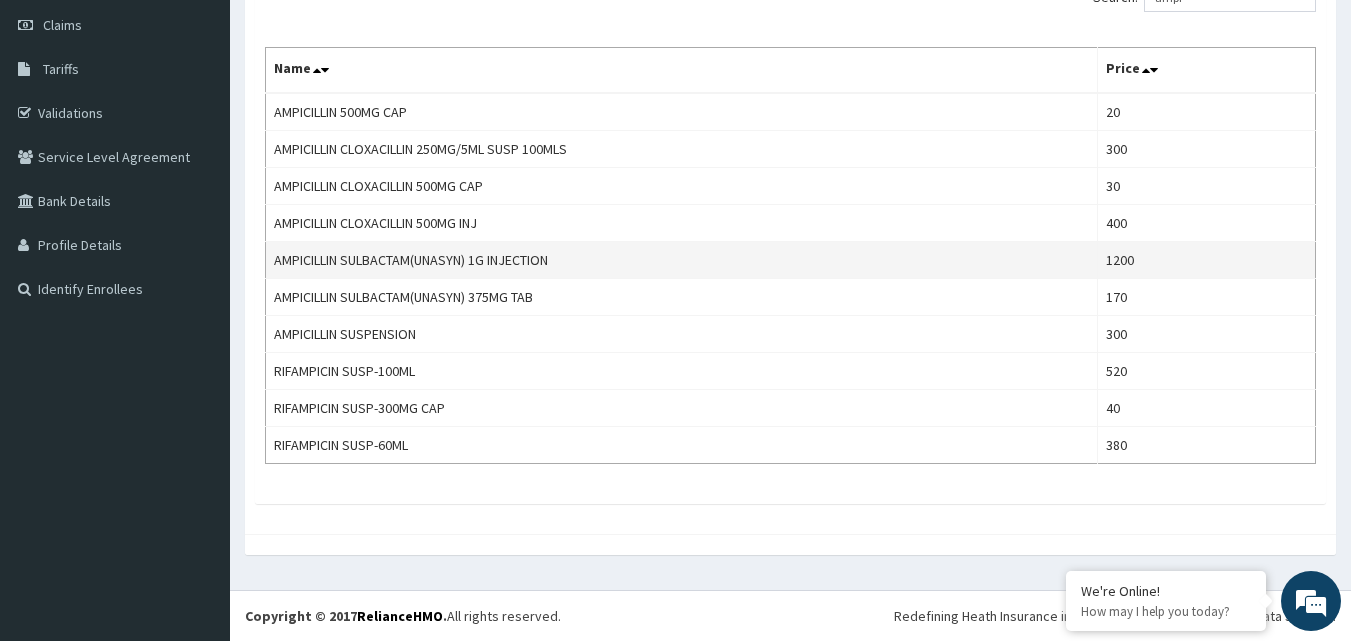 click on "1200" at bounding box center (1207, 260) 